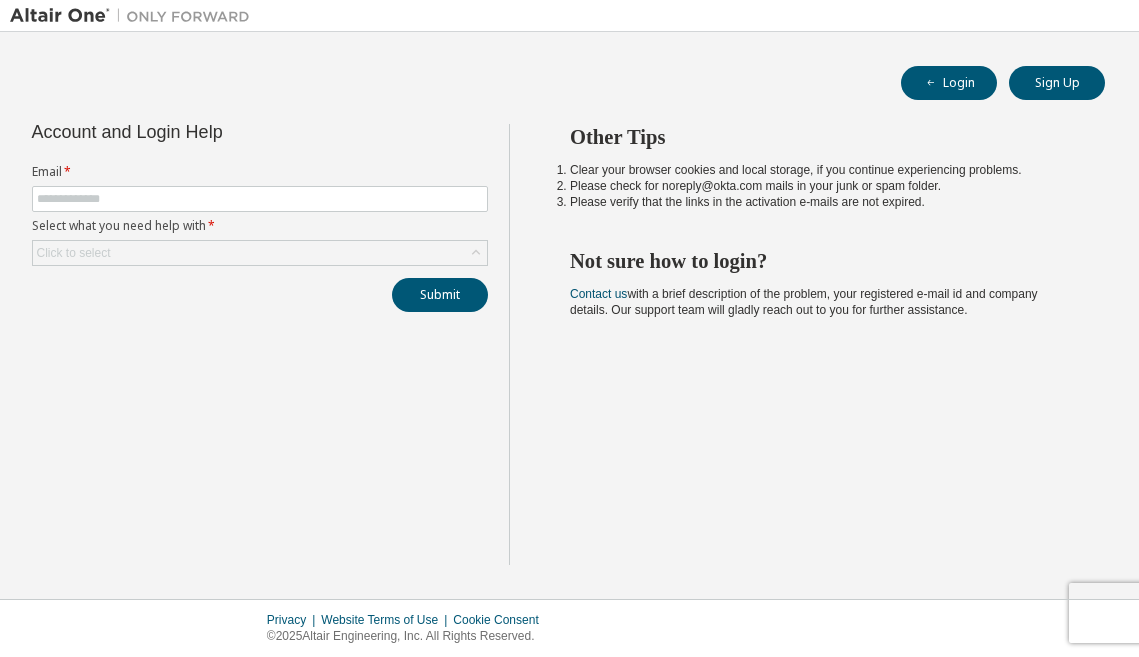 scroll, scrollTop: 0, scrollLeft: 0, axis: both 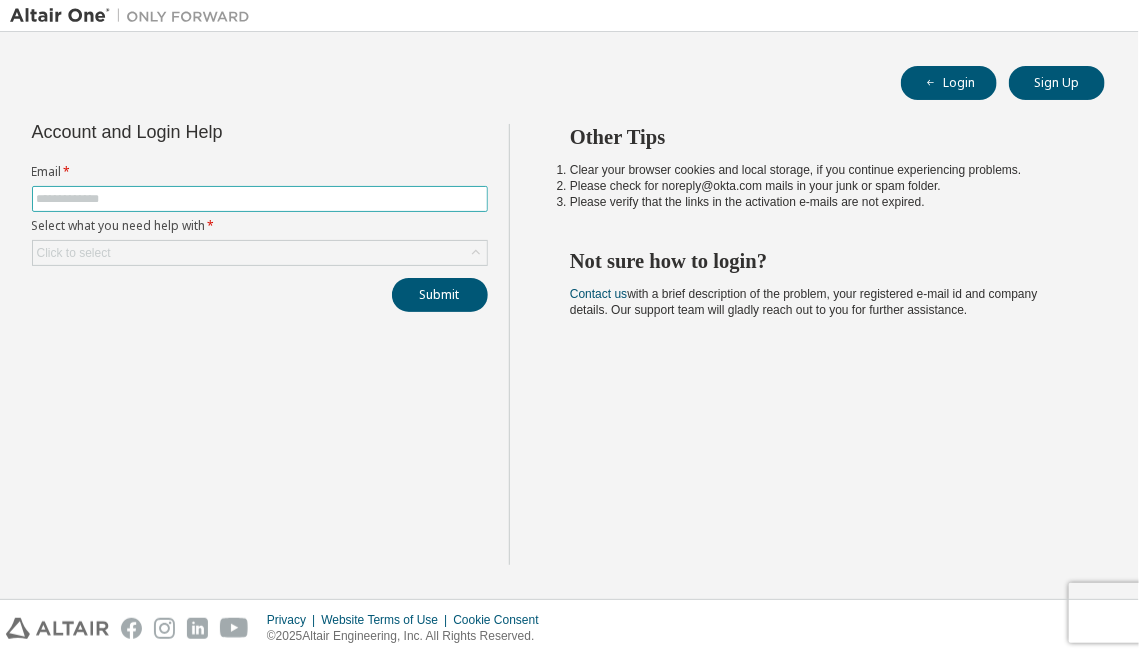 click at bounding box center [260, 199] 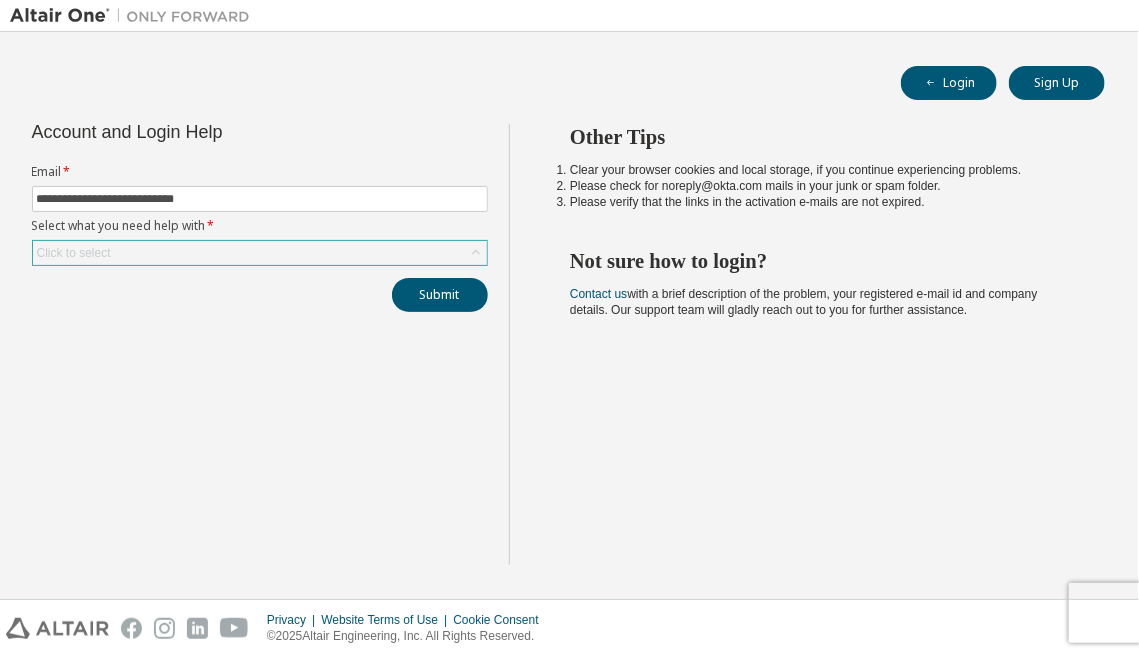 click on "Click to select" at bounding box center [260, 253] 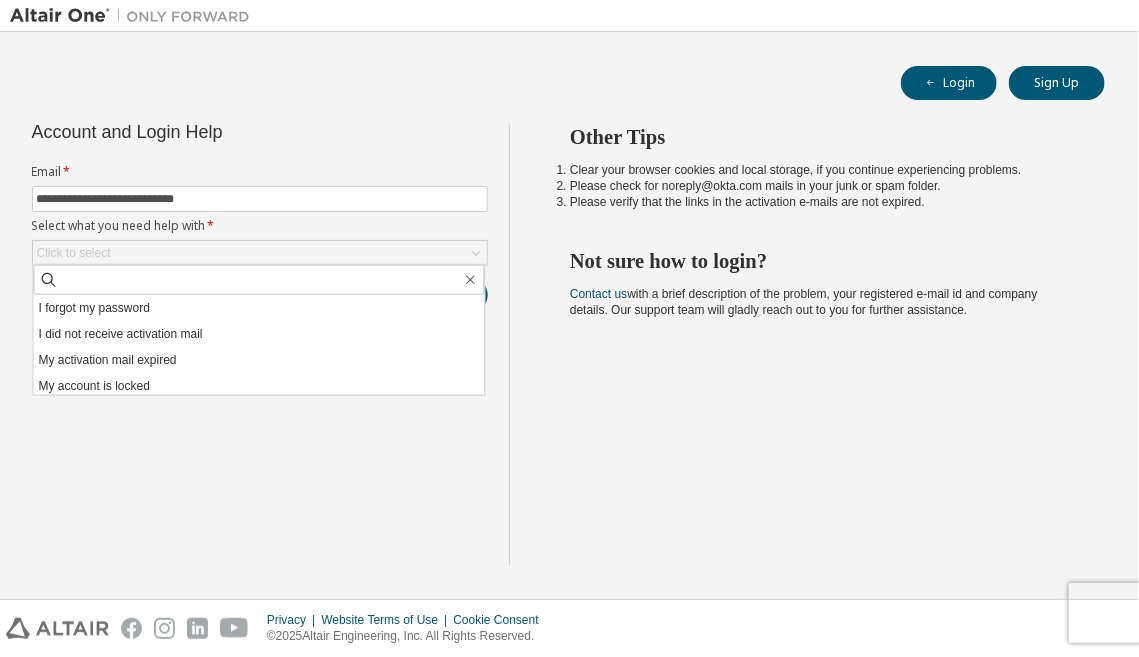 click on "**********" at bounding box center (259, 344) 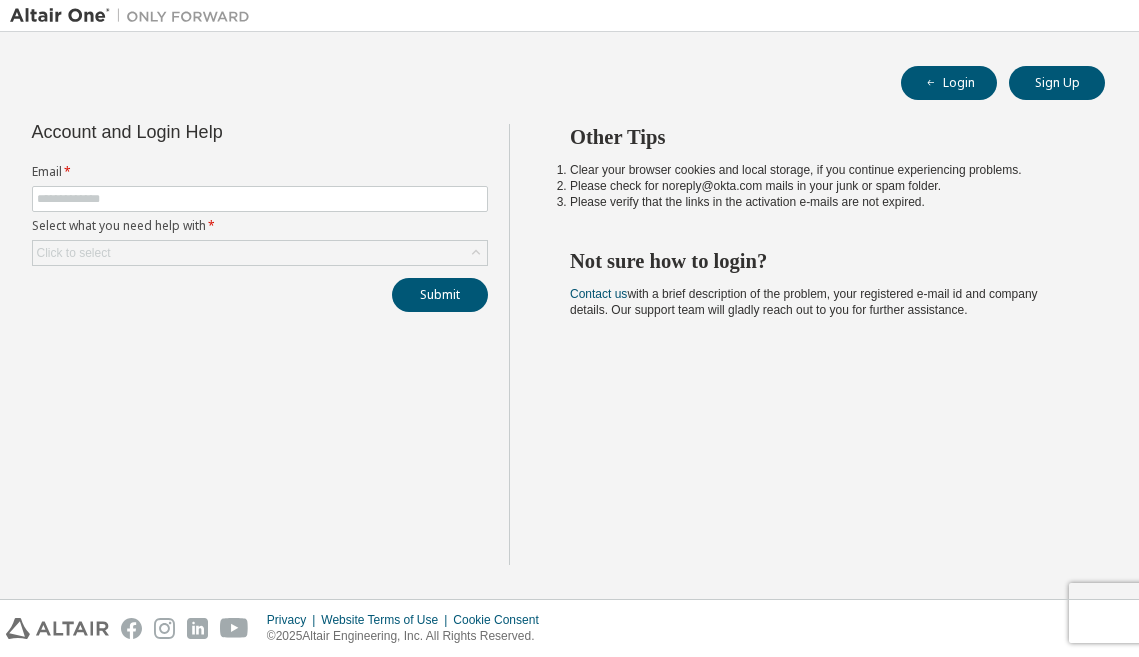 scroll, scrollTop: 0, scrollLeft: 0, axis: both 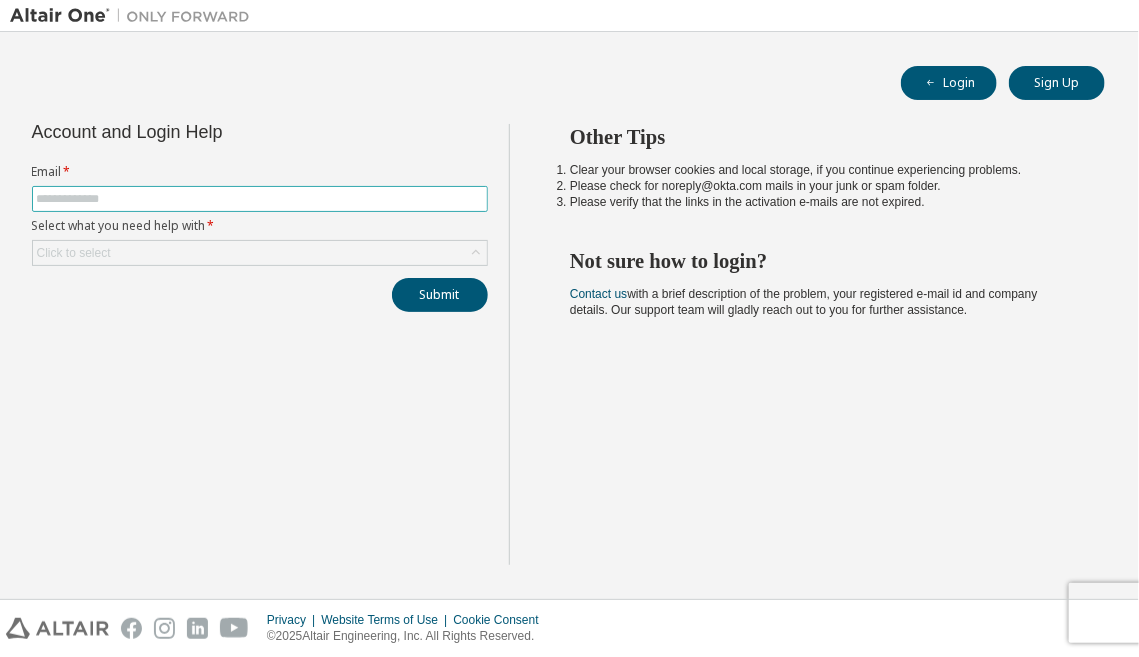click at bounding box center [260, 199] 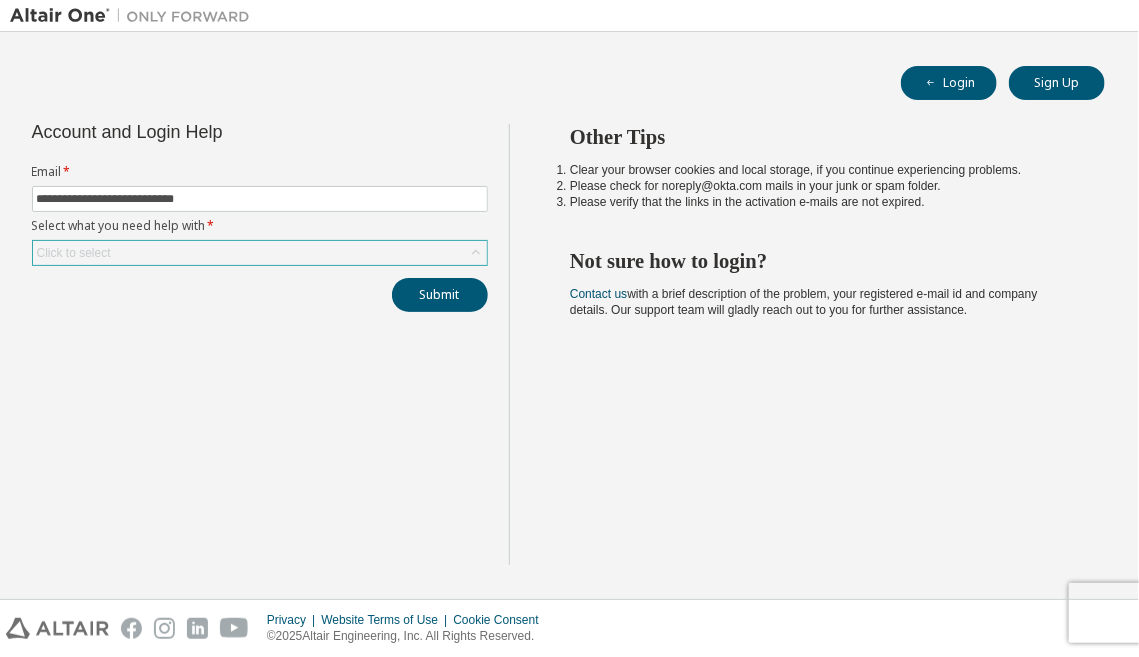 click on "Click to select" at bounding box center (260, 253) 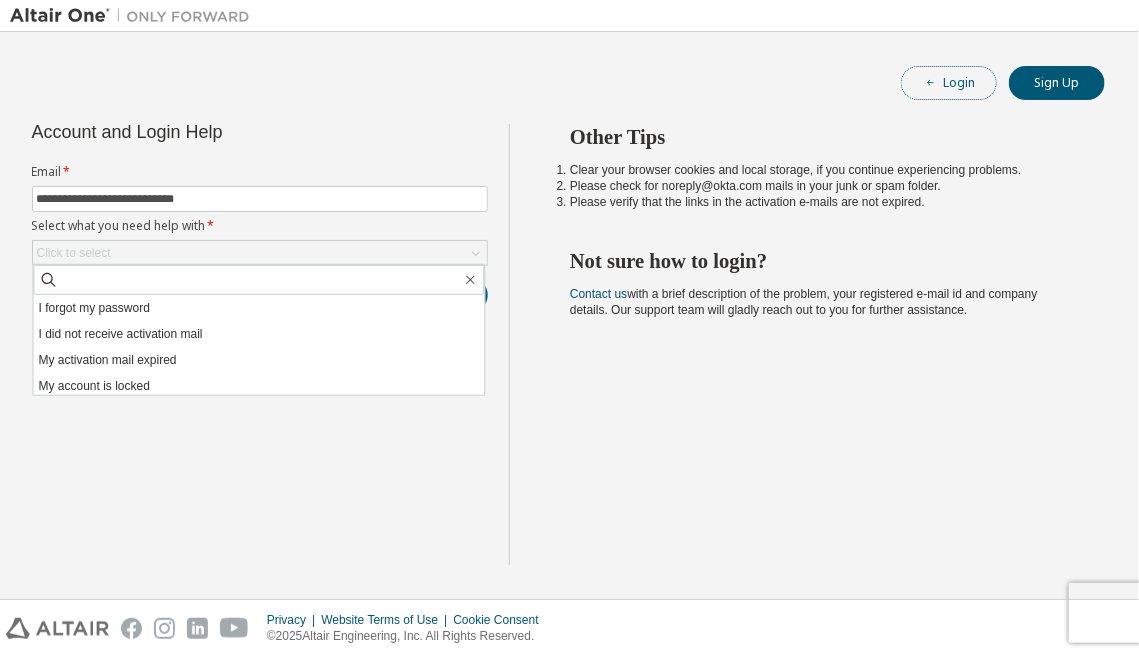 click on "Login" at bounding box center (949, 83) 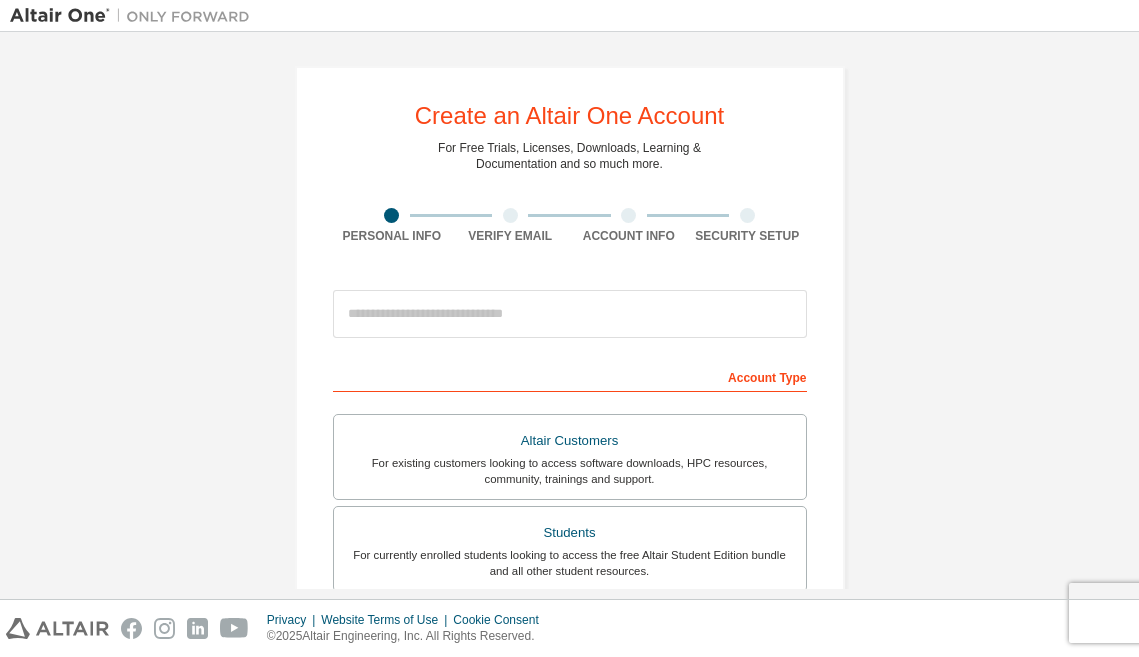 scroll, scrollTop: 0, scrollLeft: 0, axis: both 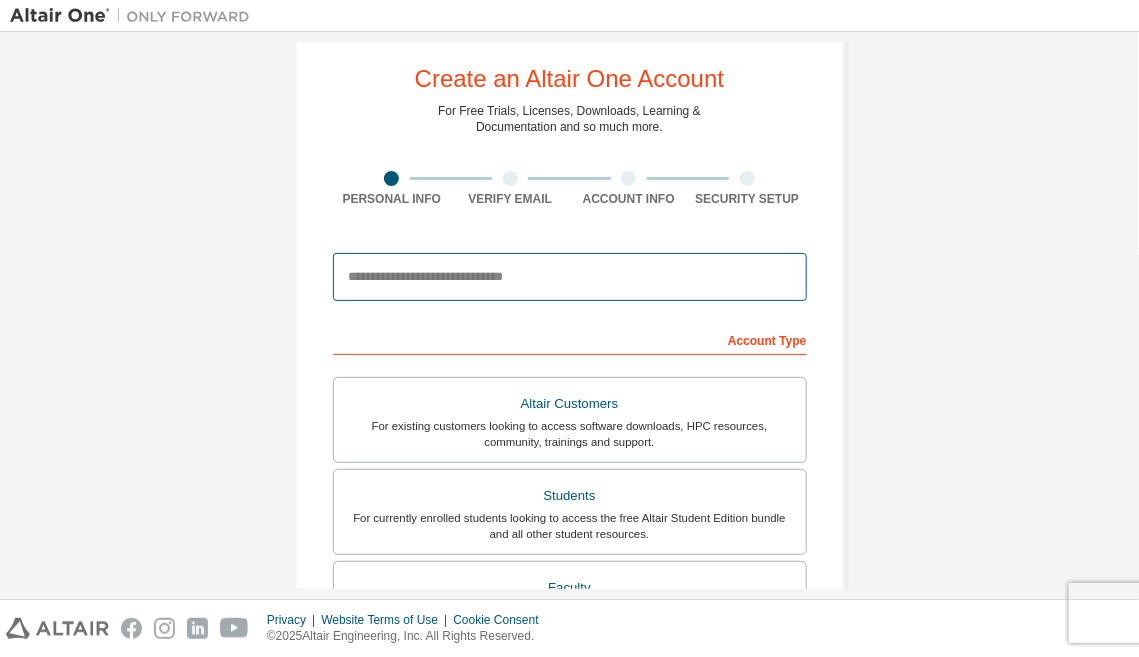 click at bounding box center [570, 277] 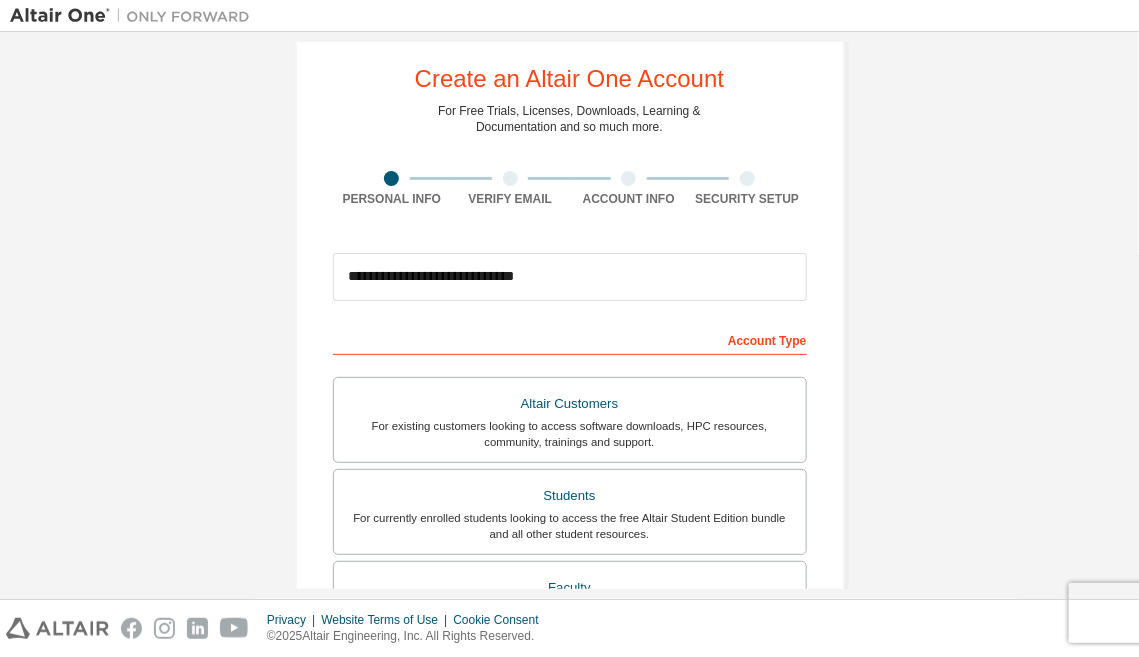 type on "*******" 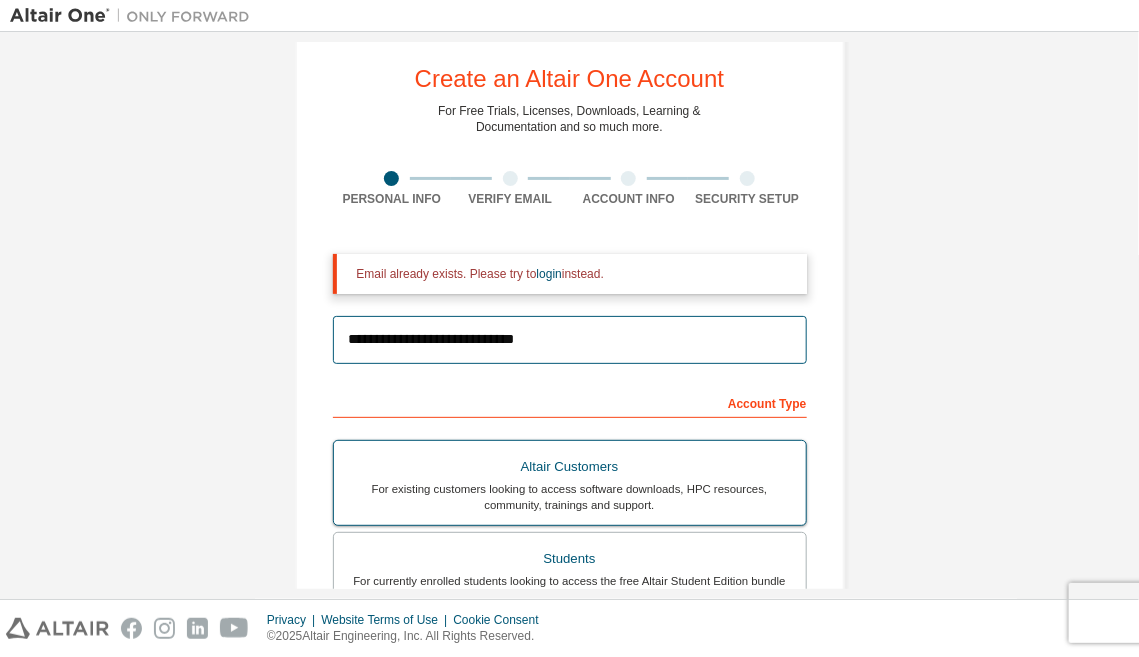 scroll, scrollTop: 570, scrollLeft: 0, axis: vertical 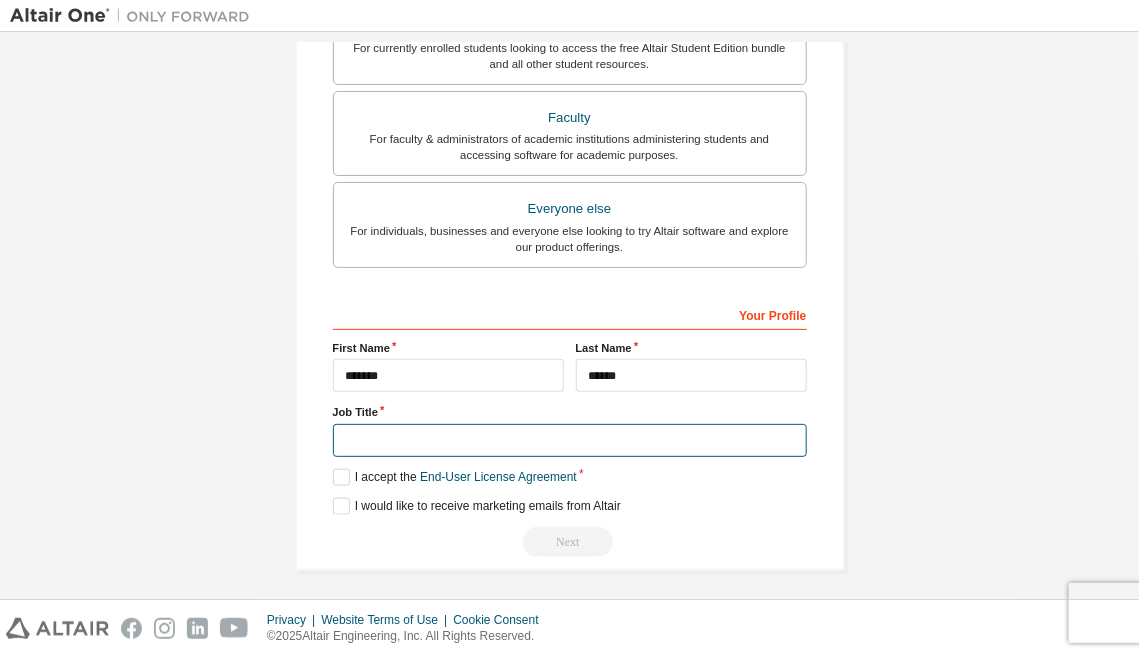 click at bounding box center (570, 440) 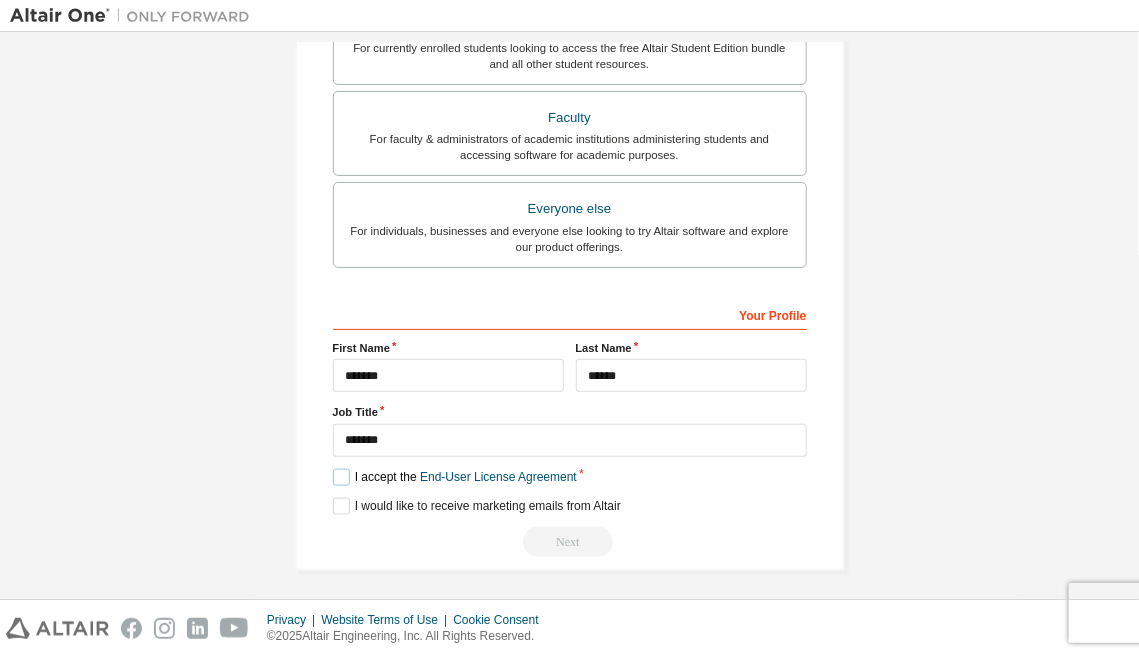 click on "I accept the    End-User License Agreement" at bounding box center [455, 477] 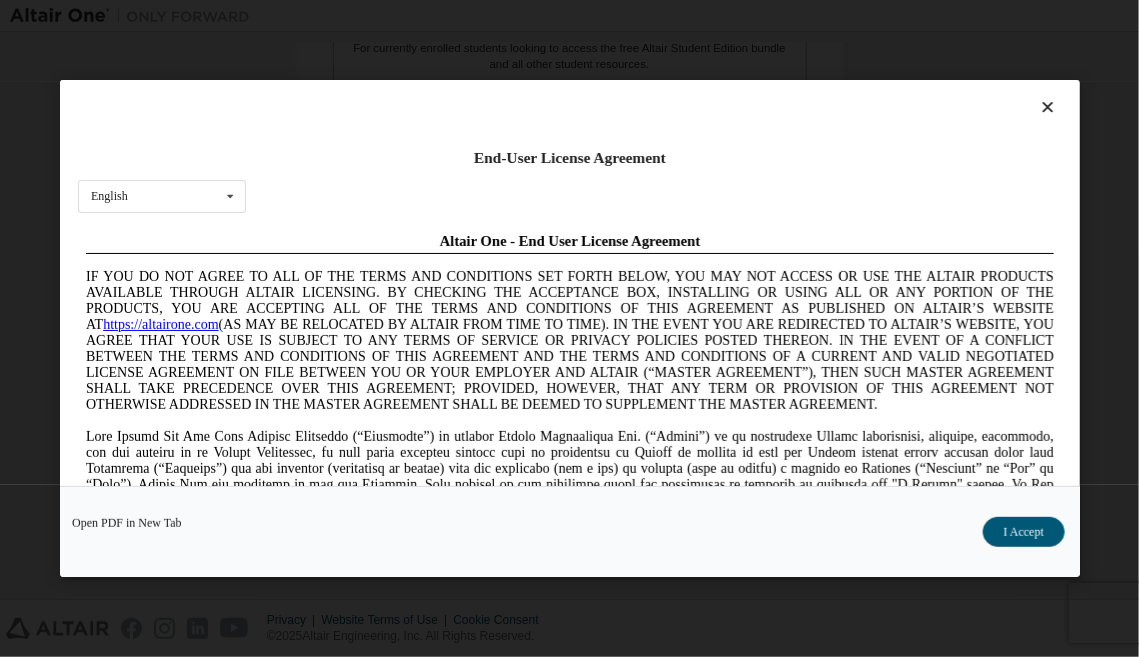 scroll, scrollTop: 0, scrollLeft: 0, axis: both 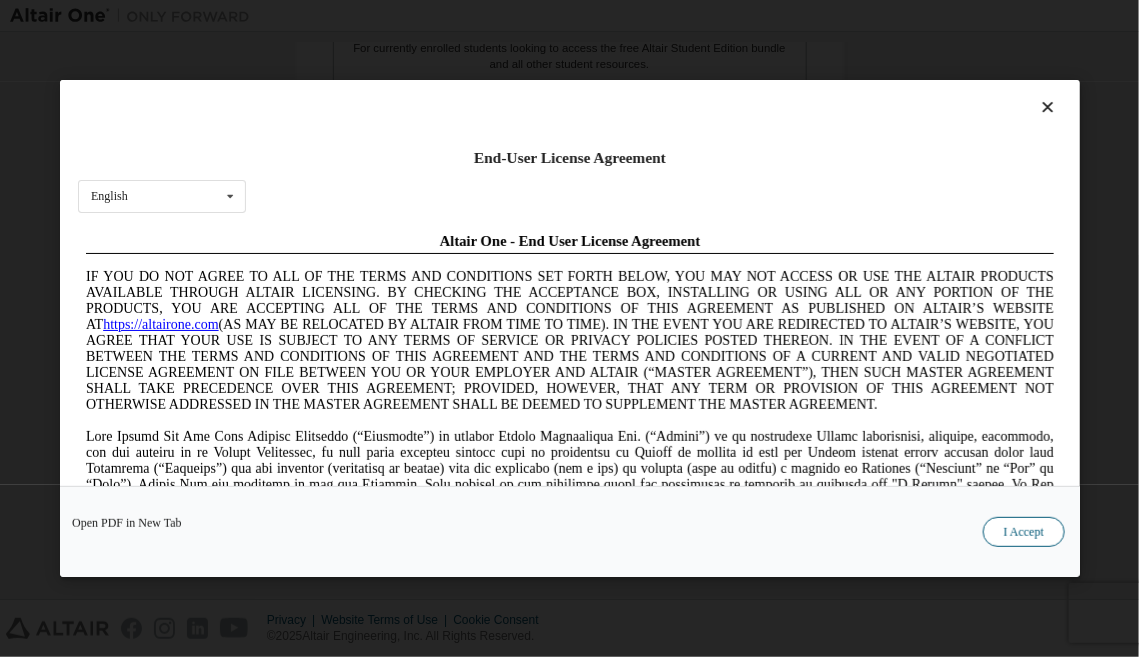 click on "I Accept" at bounding box center (1023, 532) 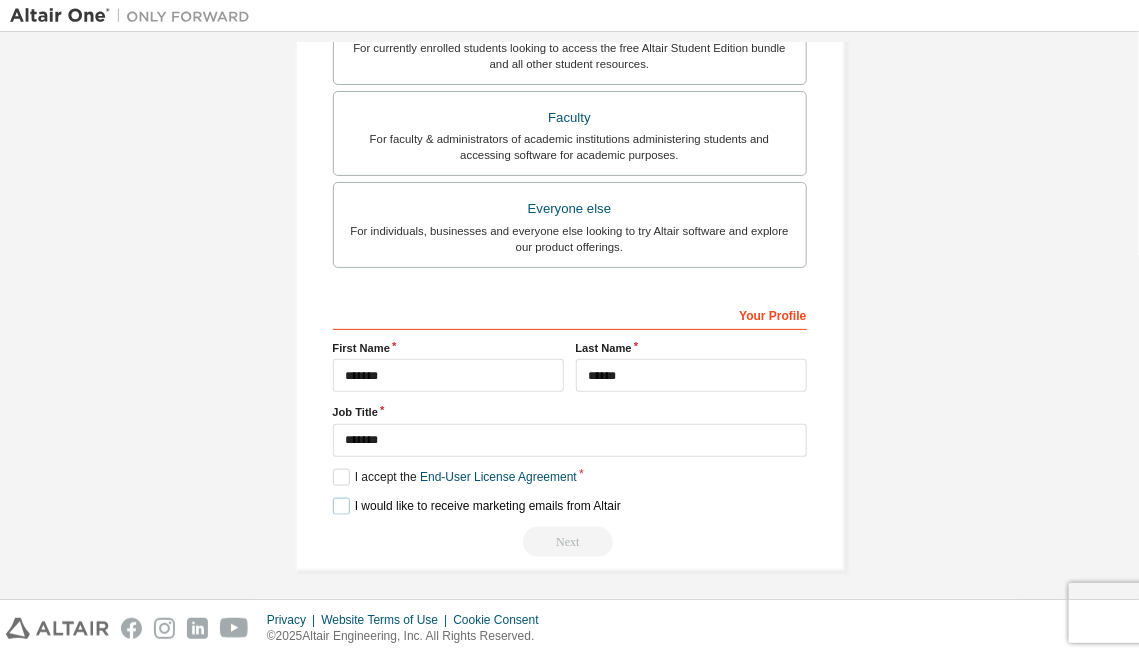 click on "I would like to receive marketing emails from Altair" at bounding box center [477, 506] 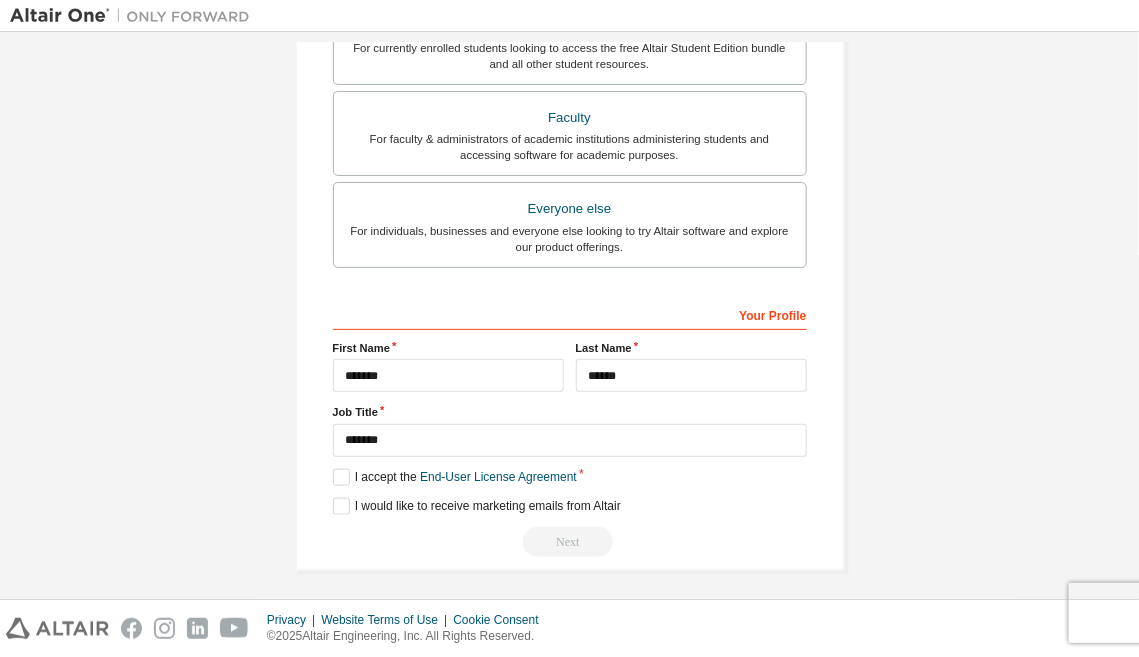 click on "Next" at bounding box center [570, 542] 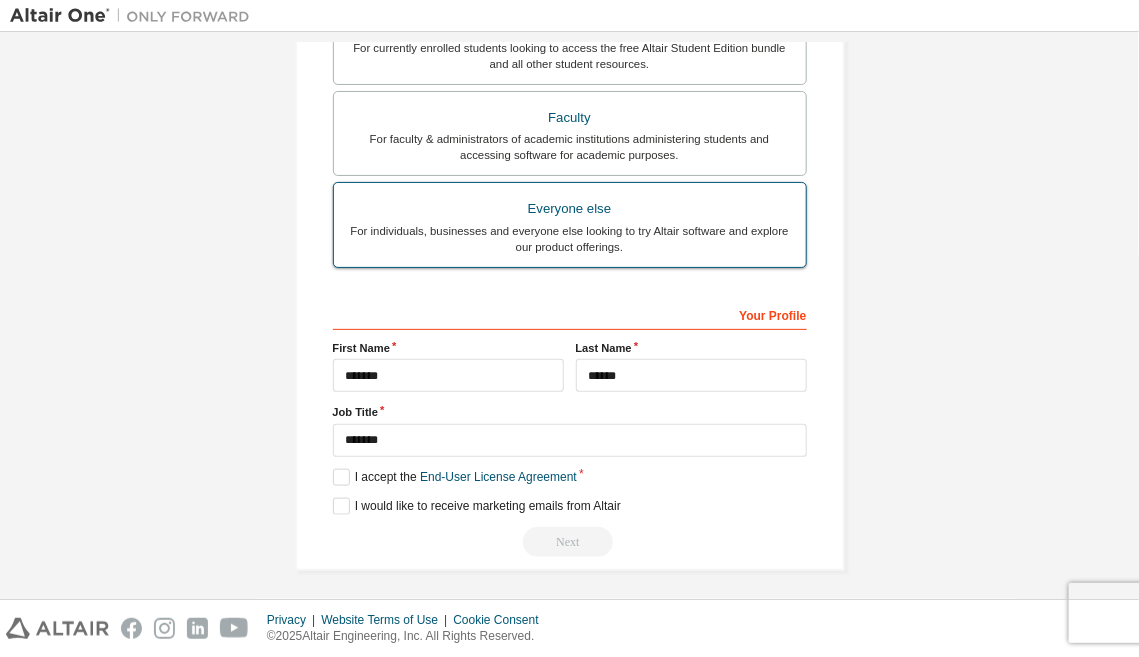 click on "Everyone else" at bounding box center (570, 209) 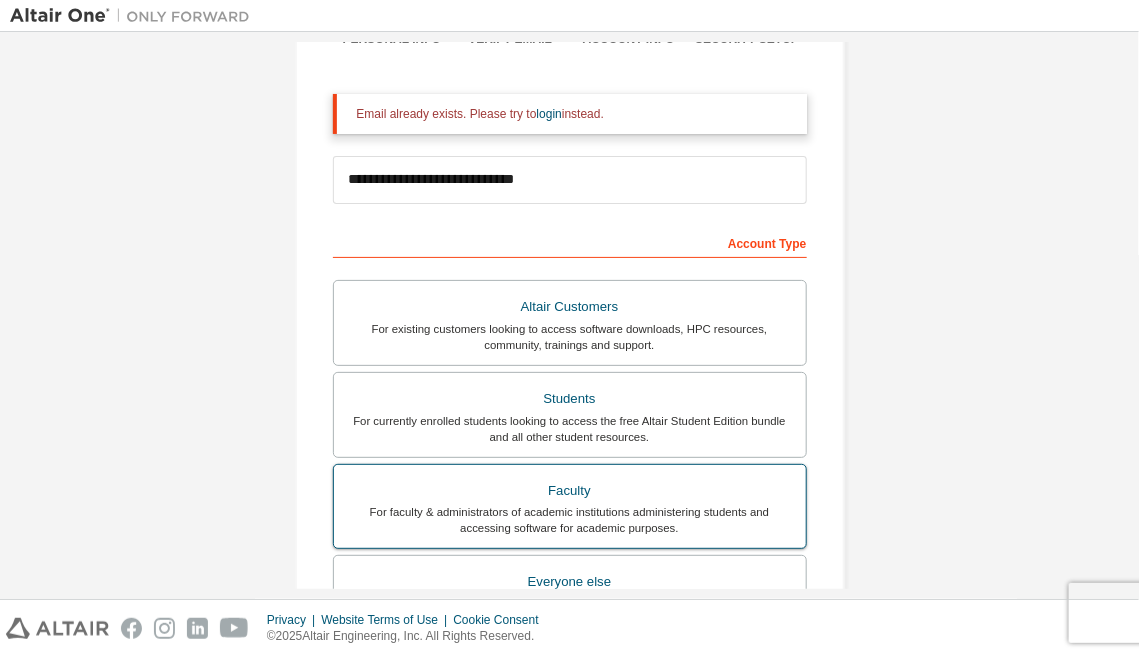 scroll, scrollTop: 570, scrollLeft: 0, axis: vertical 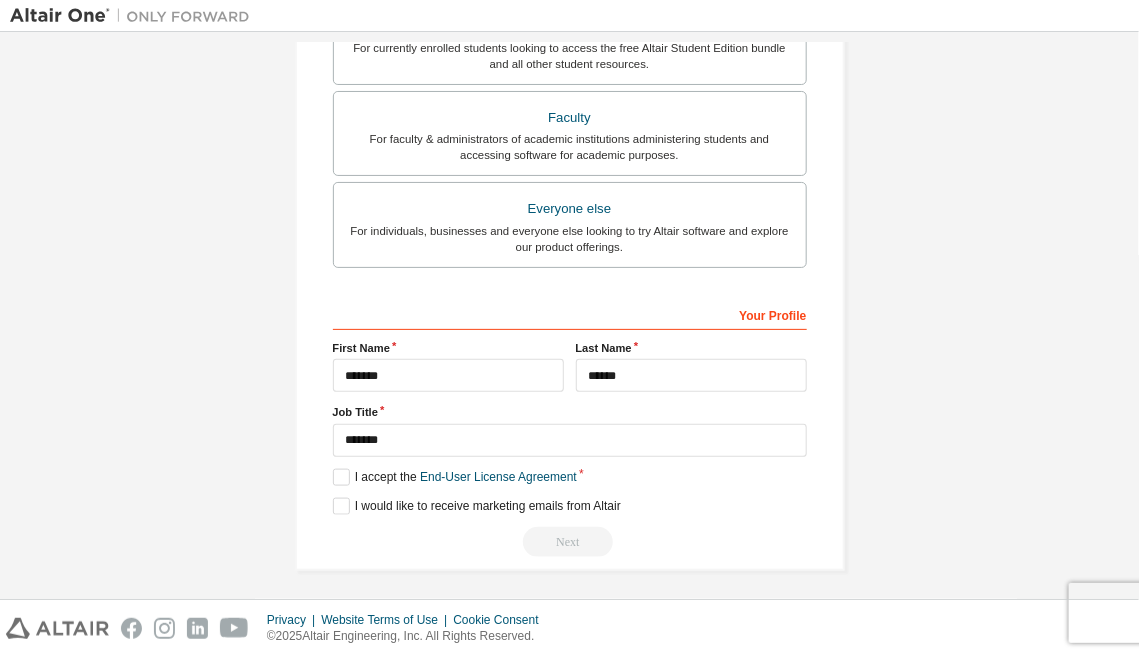 click on "Next" at bounding box center [570, 542] 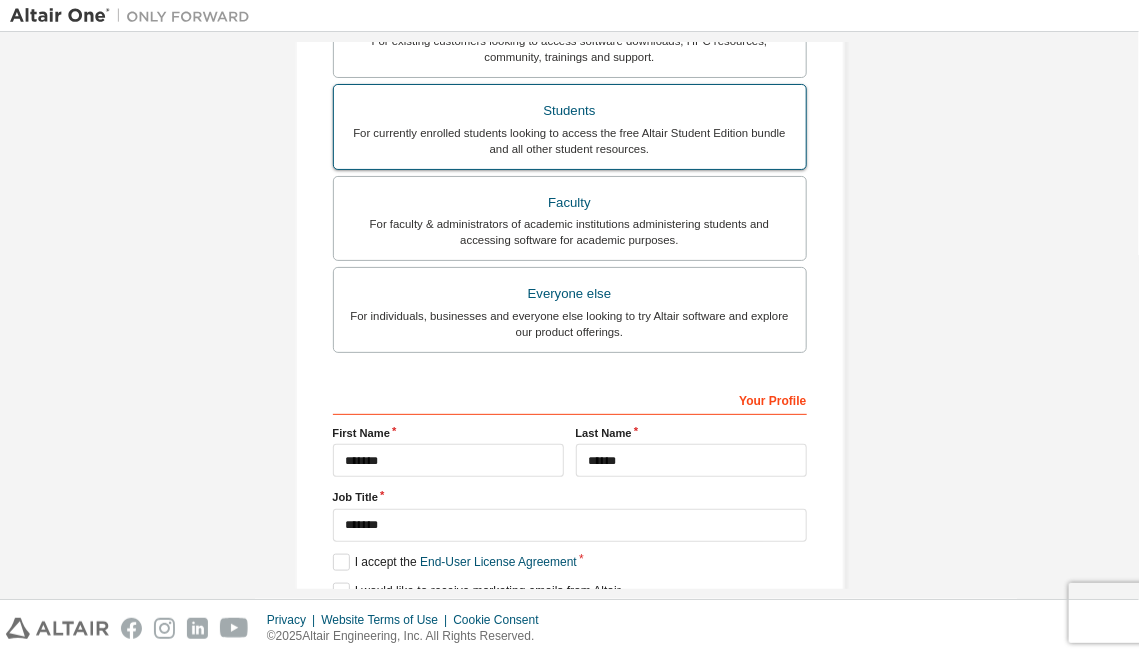 click on "Students For currently enrolled students looking to access the free Altair Student Edition bundle and all other student resources." at bounding box center (570, 127) 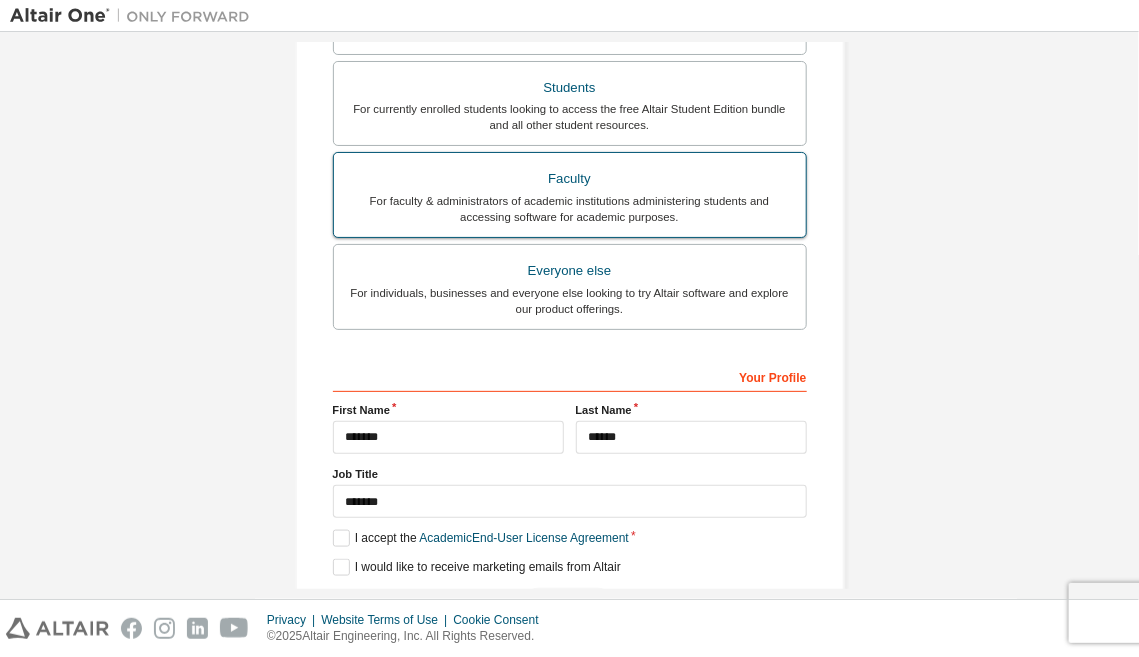 scroll, scrollTop: 621, scrollLeft: 0, axis: vertical 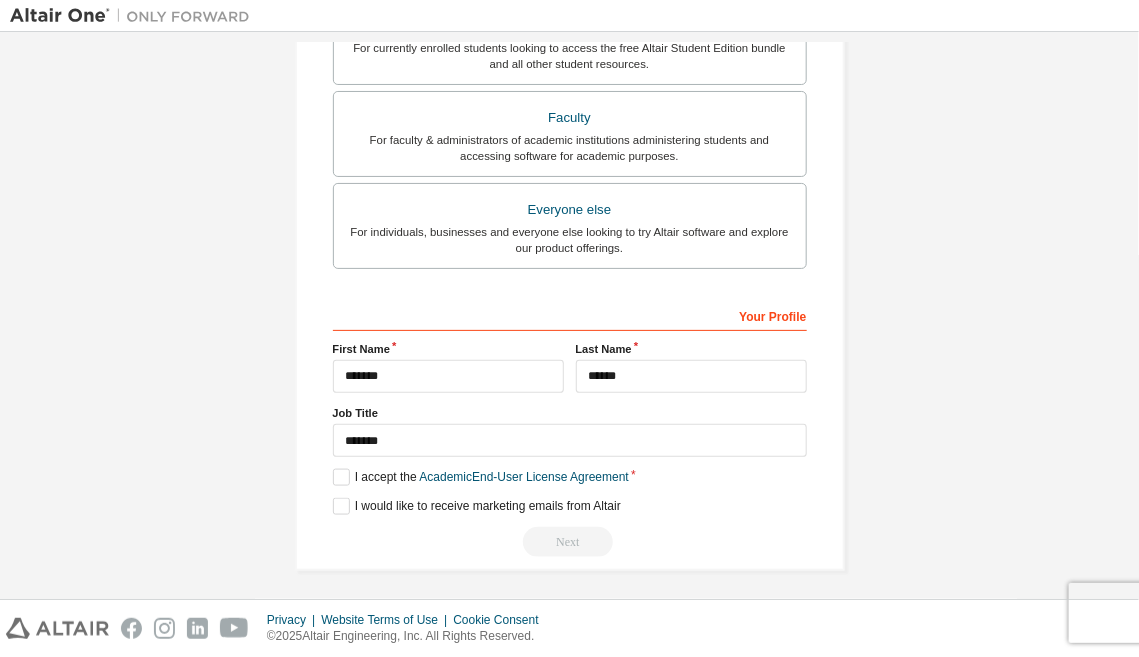 click on "Account Type Academic emails outside our recognised list will require manual verification. You must enter a valid email address provided by your academic institution (e.g.,   name@youruniversity.edu ).   What if I cannot get one? Altair Customers For existing customers looking to access software downloads, HPC resources, community, trainings and support. Students For currently enrolled students looking to access the free Altair Student Edition bundle and all other student resources. Faculty For faculty & administrators of academic institutions administering students and accessing software for academic purposes. Everyone else For individuals, businesses and everyone else looking to try Altair software and explore our product offerings. Your Profile First Name ******* Last Name ****** Job Title ******* Please provide State/Province to help us route sales and support resources to you more efficiently. I accept the   Academic   End-User License Agreement I would like to receive marketing emails from Altair Next" at bounding box center [570, 179] 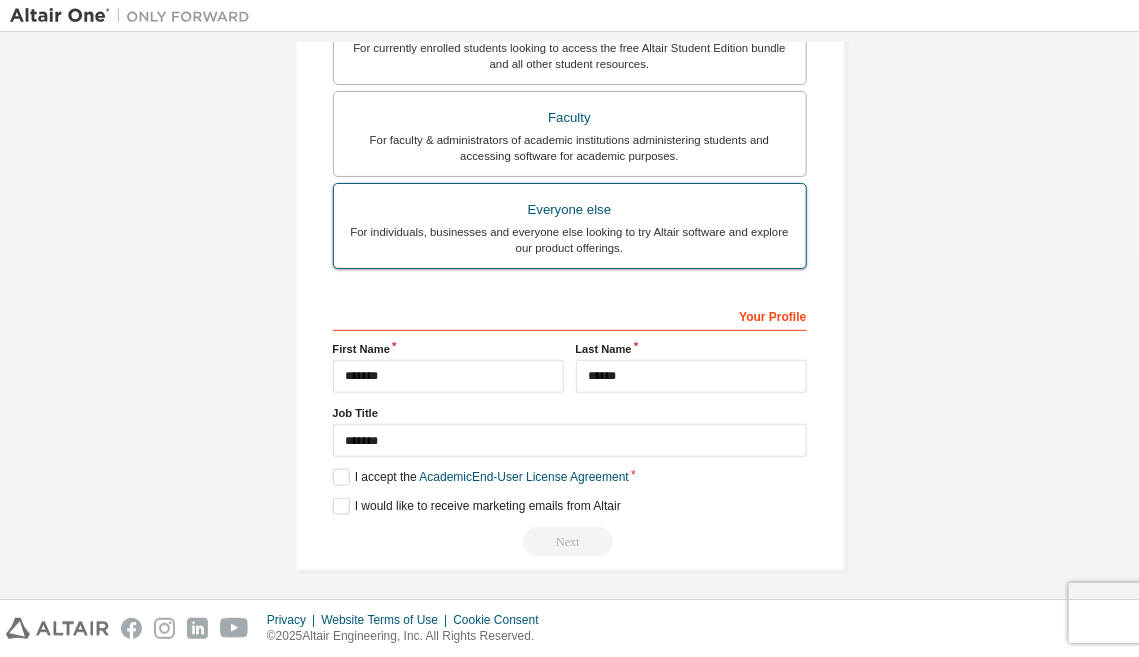 click on "For individuals, businesses and everyone else looking to try Altair software and explore our product offerings." at bounding box center (570, 240) 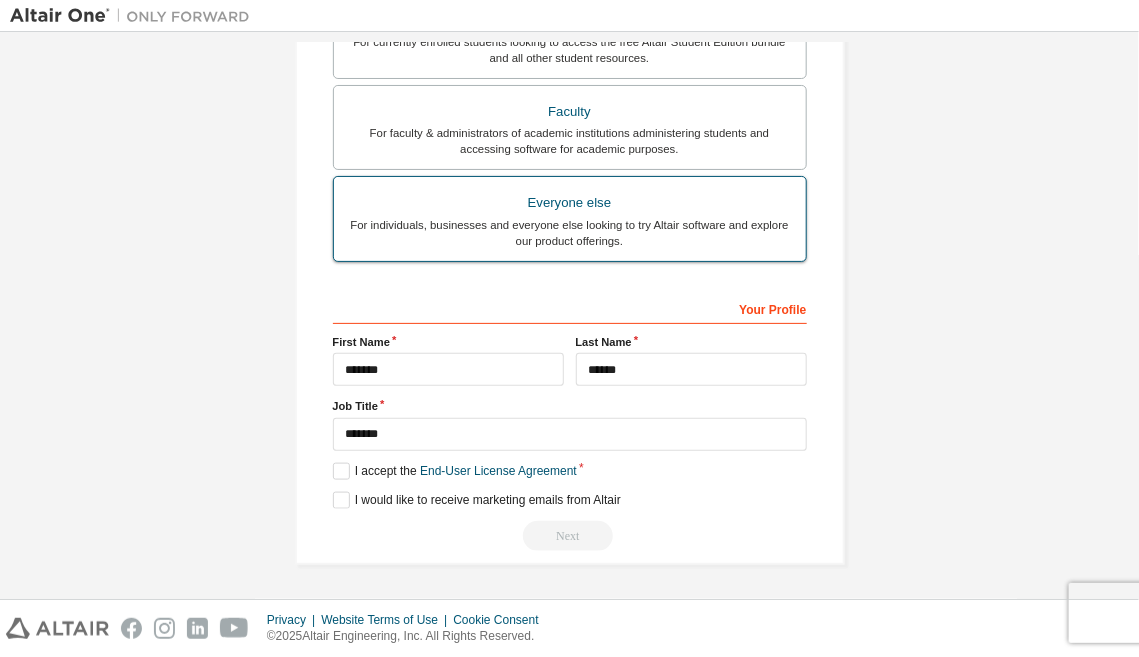 scroll, scrollTop: 570, scrollLeft: 0, axis: vertical 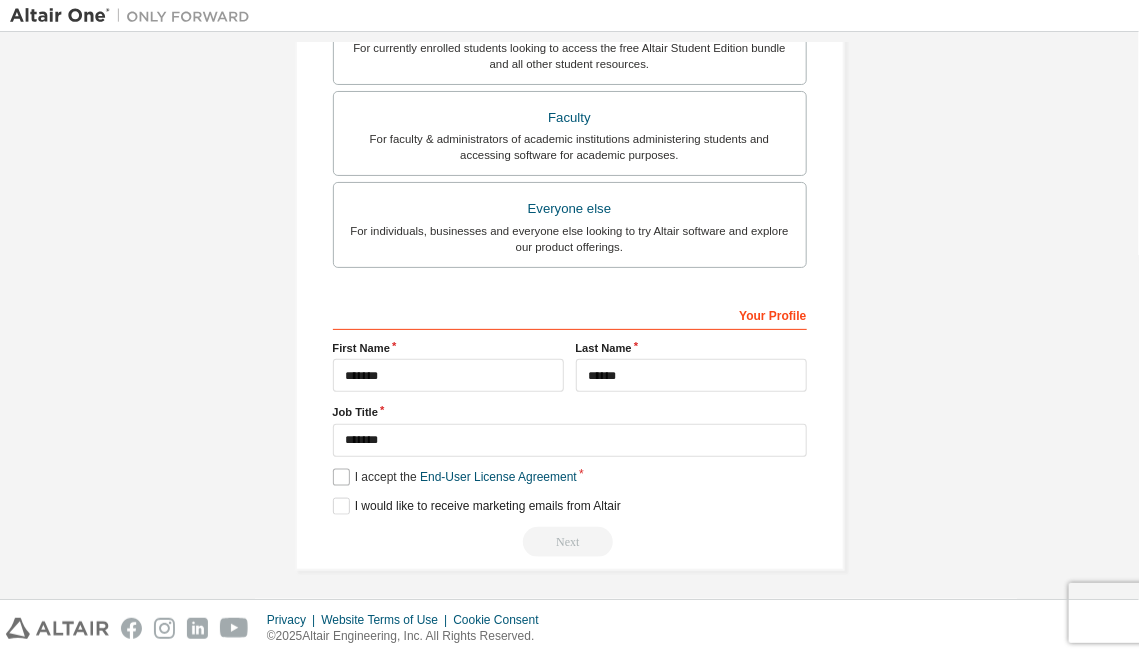 click on "**********" at bounding box center (570, 427) 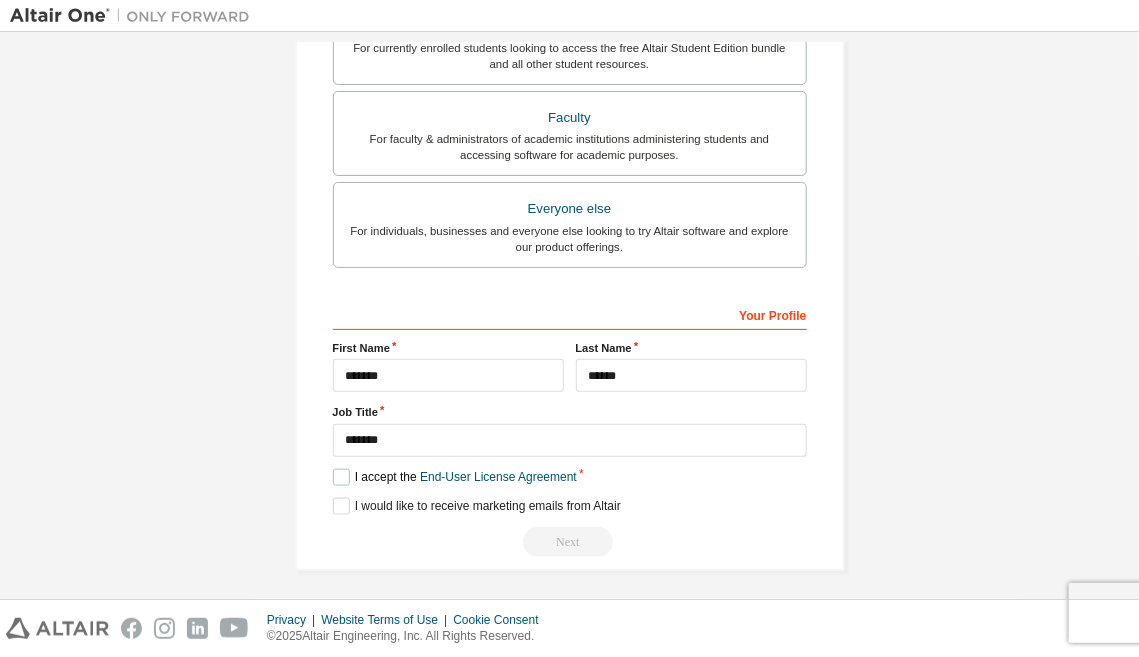 click on "I accept the    End-User License Agreement" at bounding box center [455, 477] 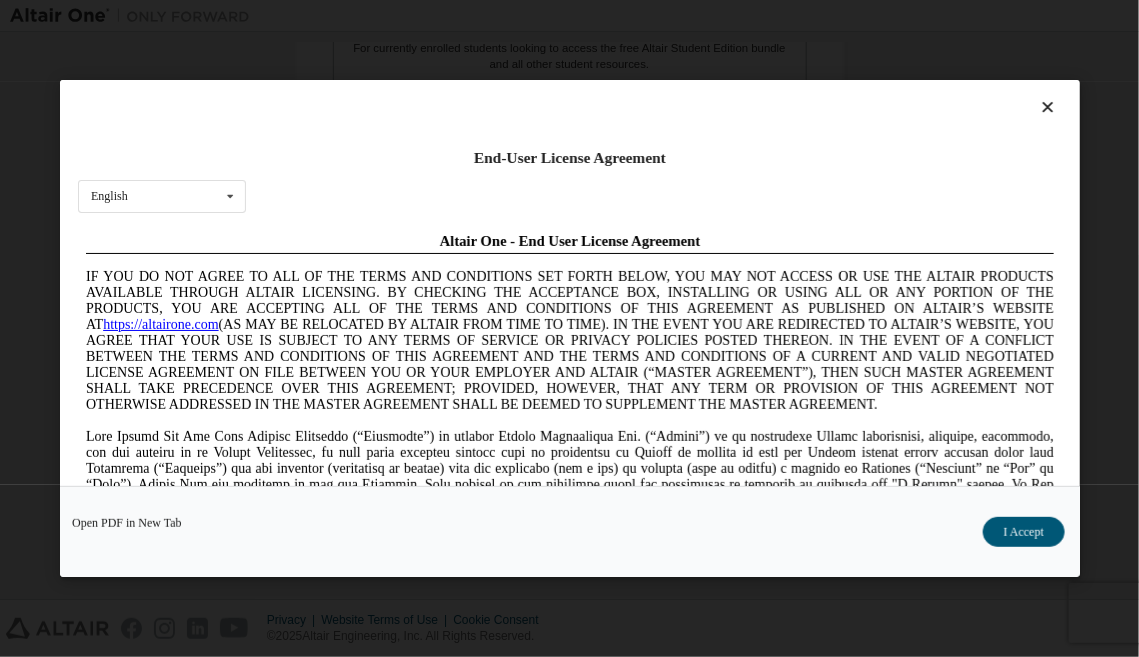 scroll, scrollTop: 0, scrollLeft: 0, axis: both 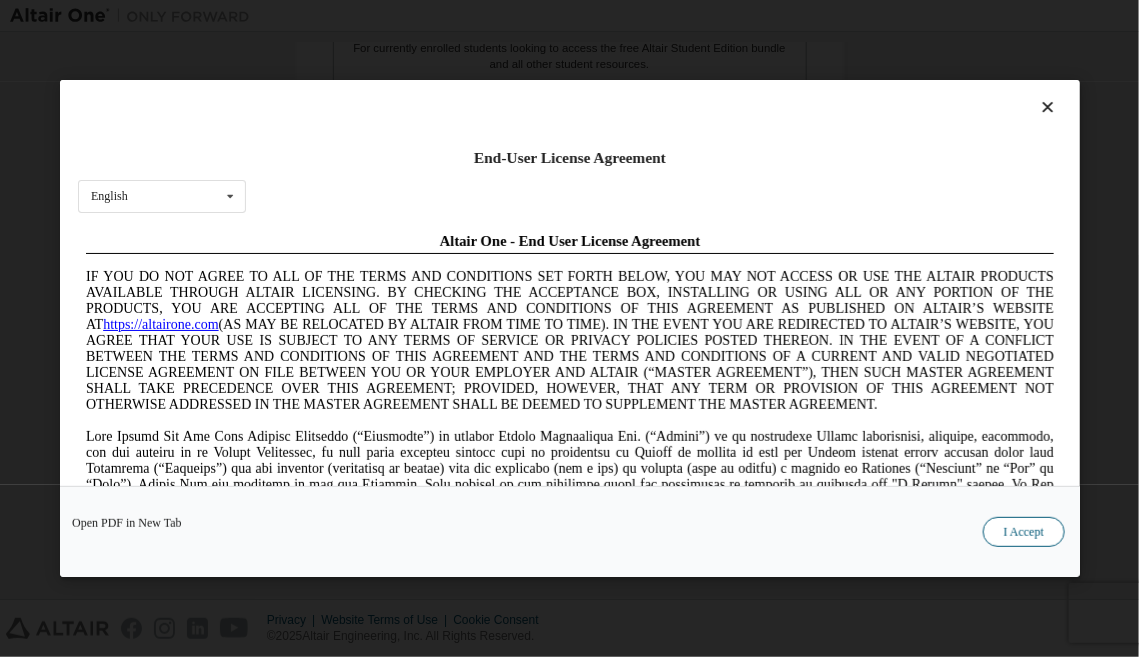 click on "I Accept" at bounding box center [1023, 532] 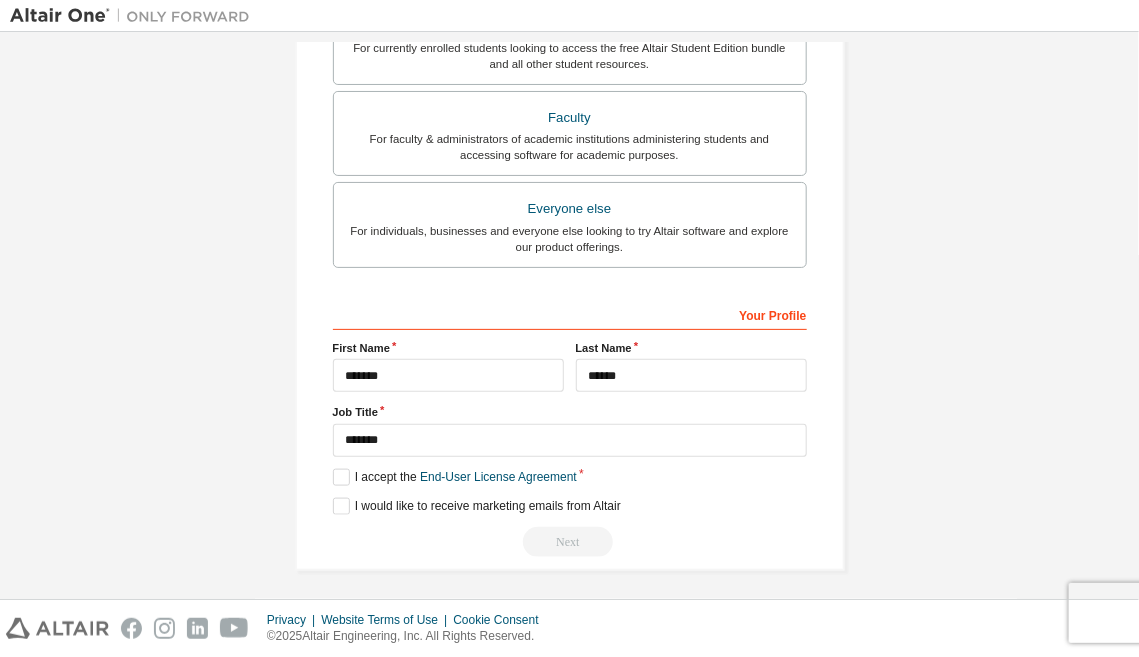 click on "Next" at bounding box center [570, 542] 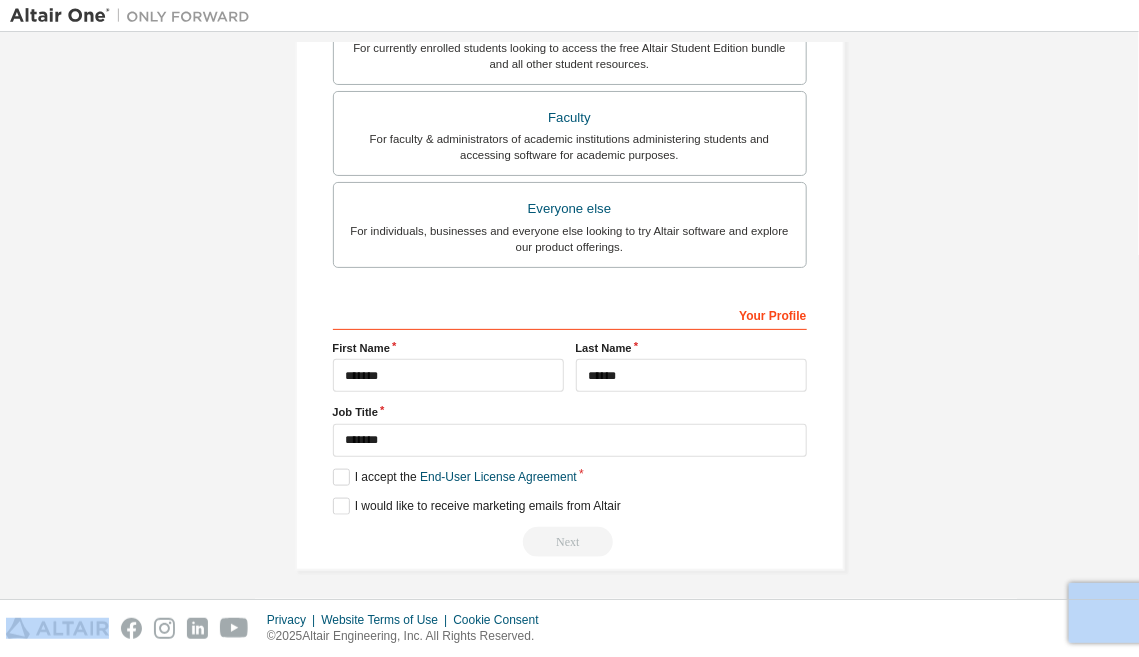 click on "Next" at bounding box center [570, 542] 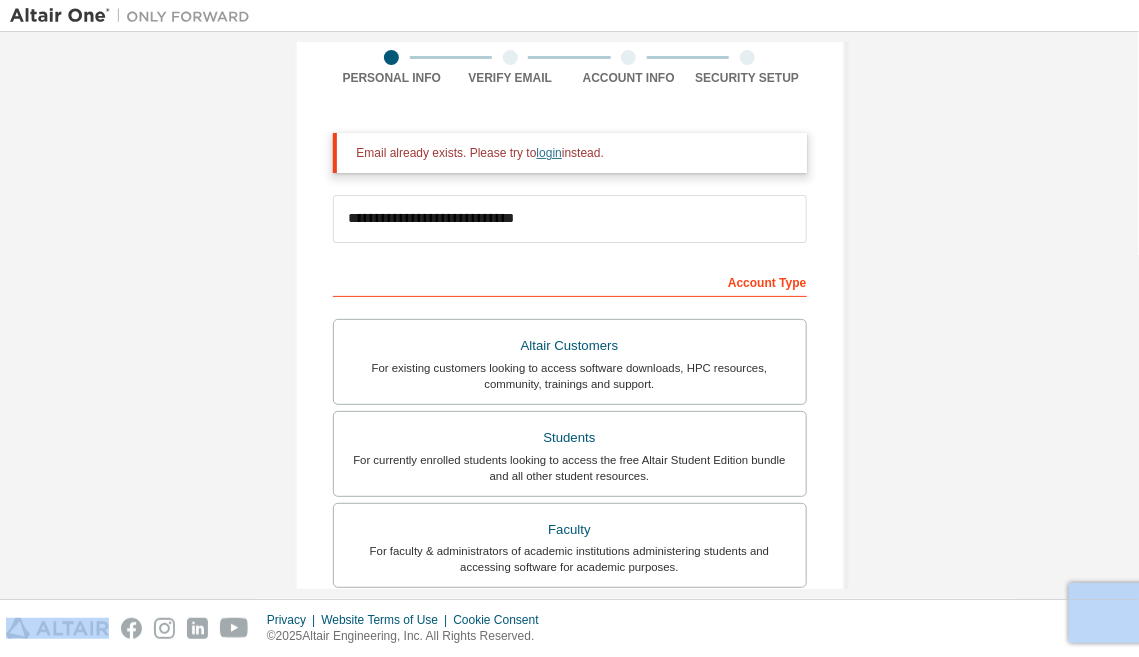 scroll, scrollTop: 157, scrollLeft: 0, axis: vertical 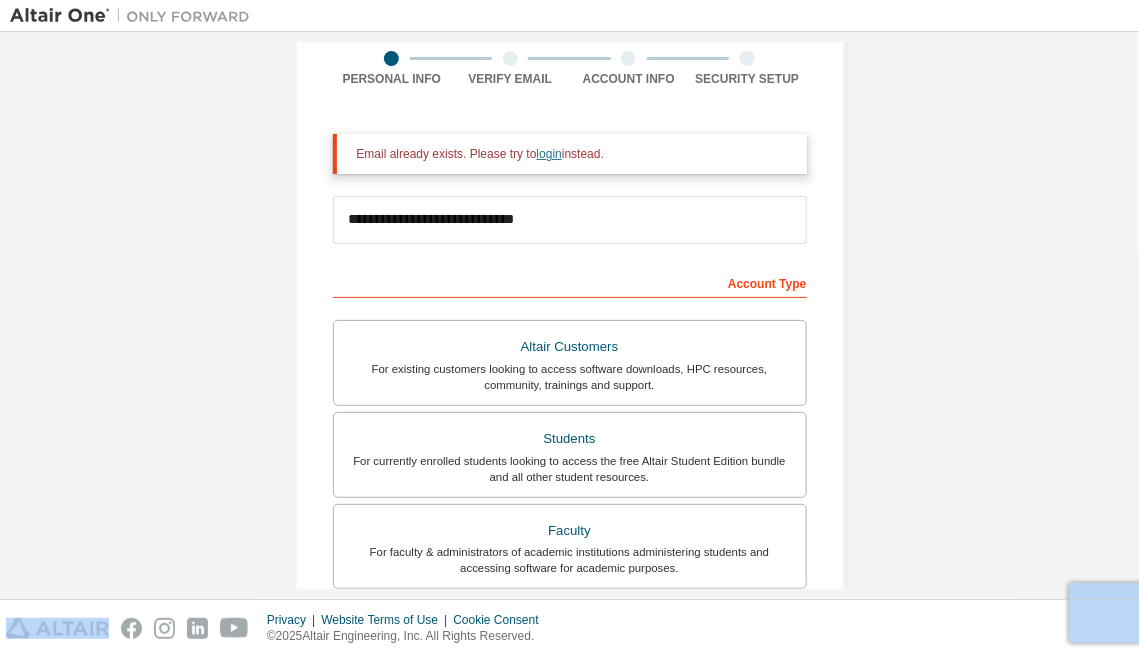 click on "login" at bounding box center [549, 154] 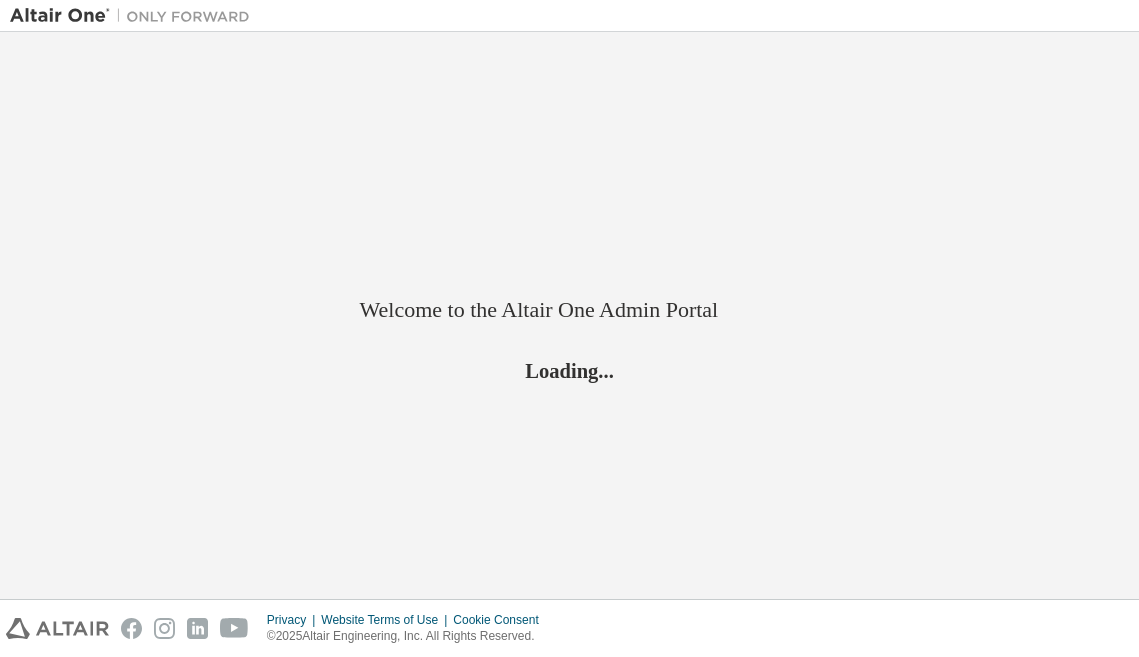 scroll, scrollTop: 0, scrollLeft: 0, axis: both 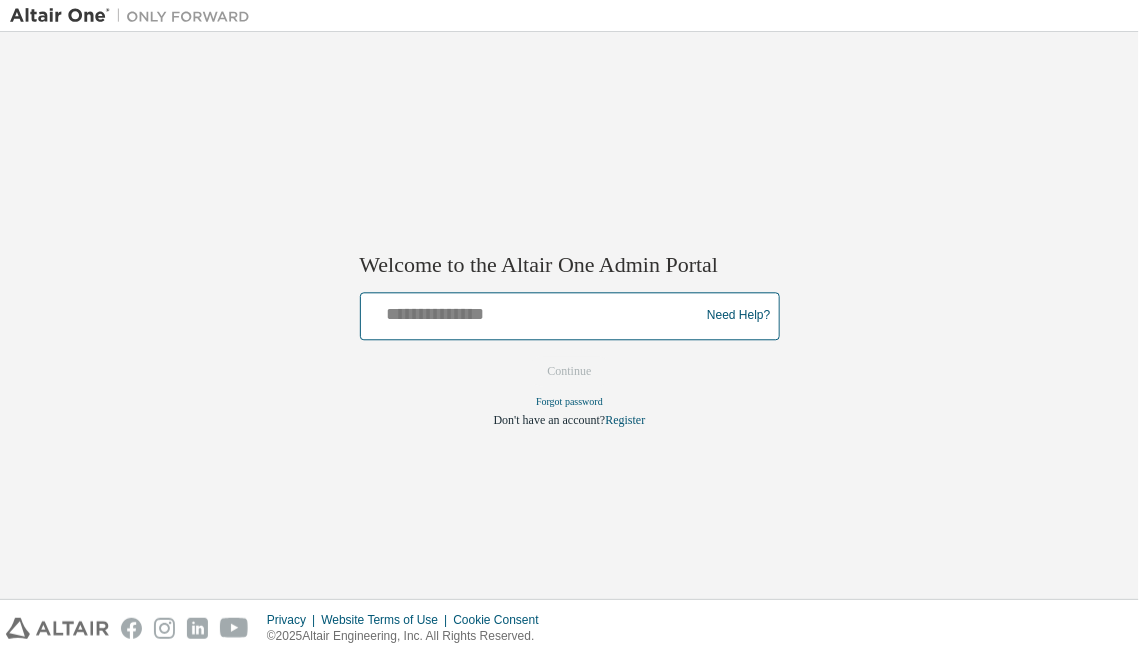click at bounding box center (533, 311) 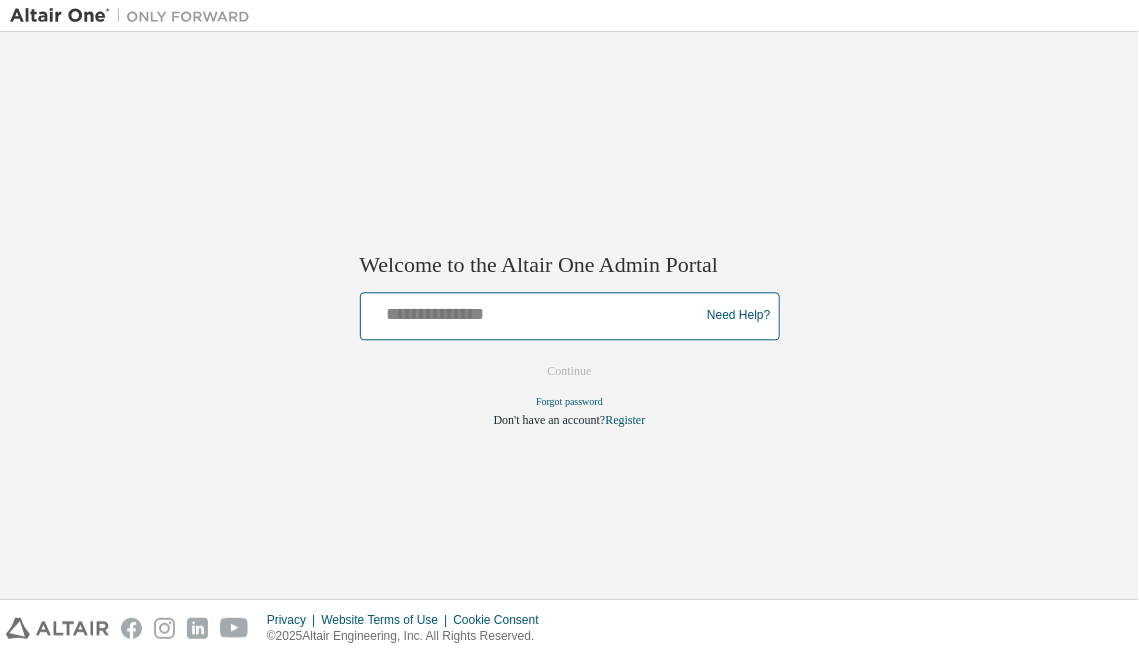 type on "**********" 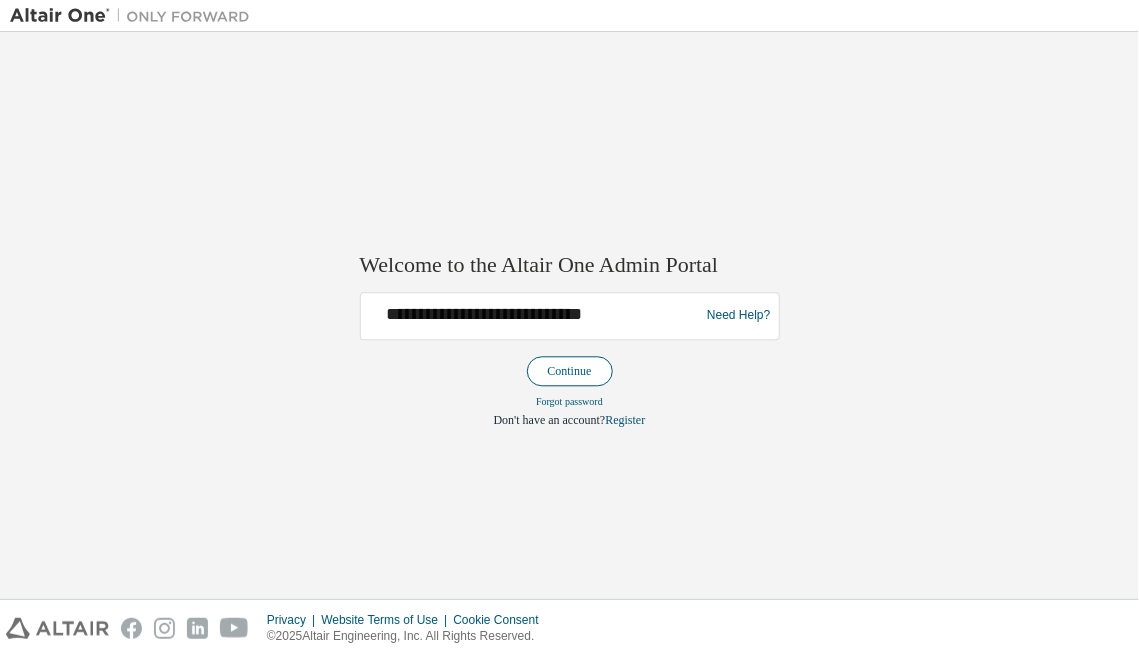 click on "Continue" at bounding box center [570, 371] 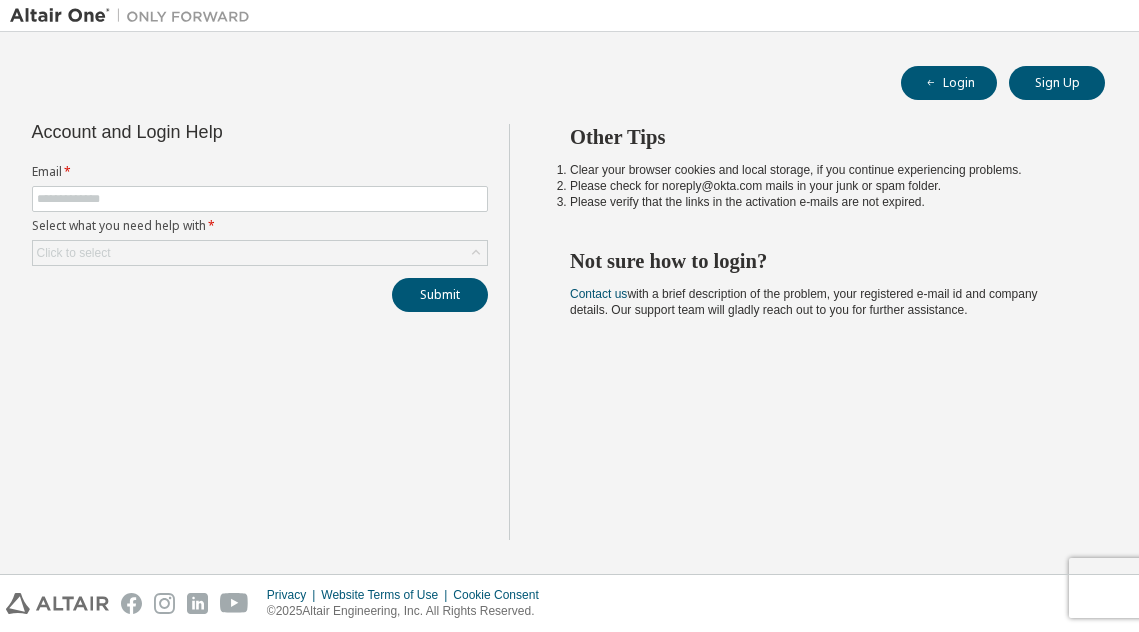 scroll, scrollTop: 0, scrollLeft: 0, axis: both 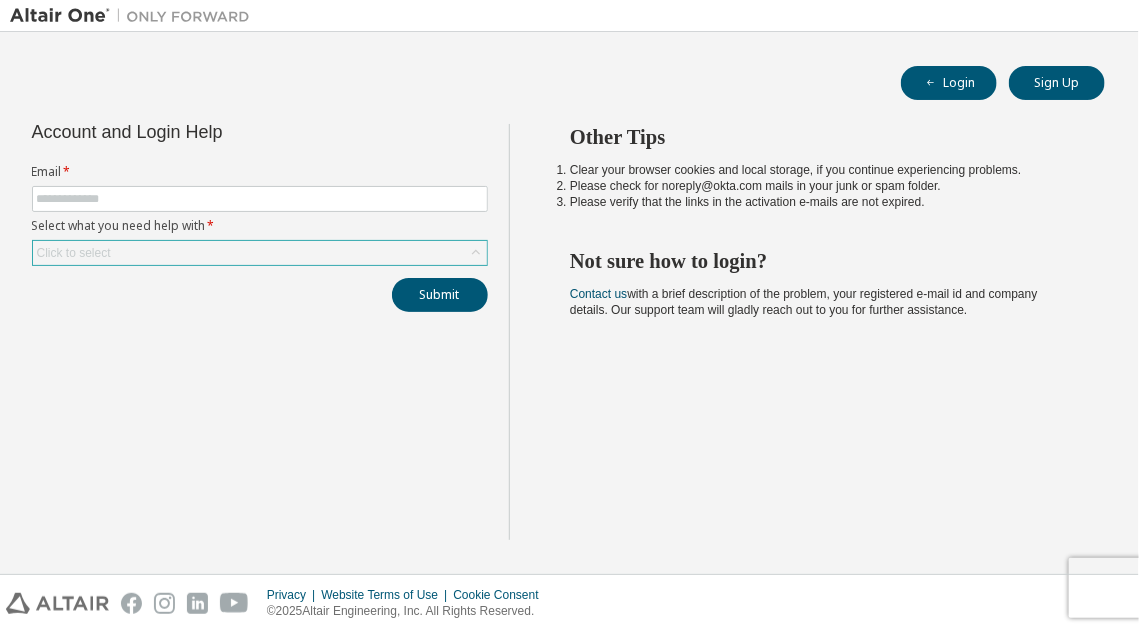 click on "Click to select" at bounding box center [260, 253] 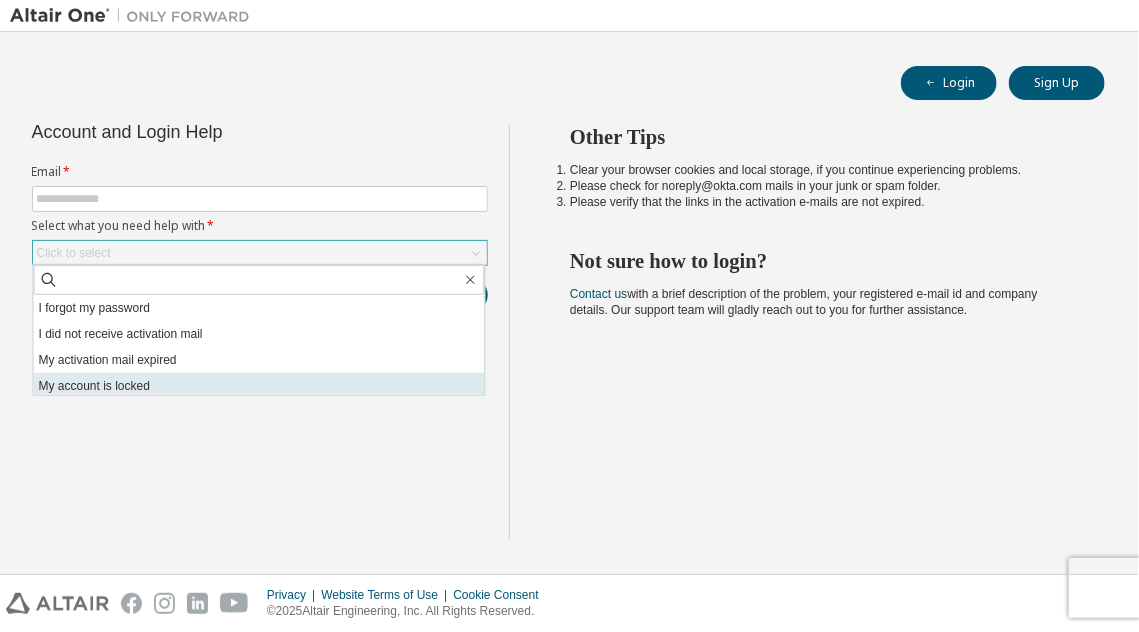 click on "My account is locked" at bounding box center (258, 386) 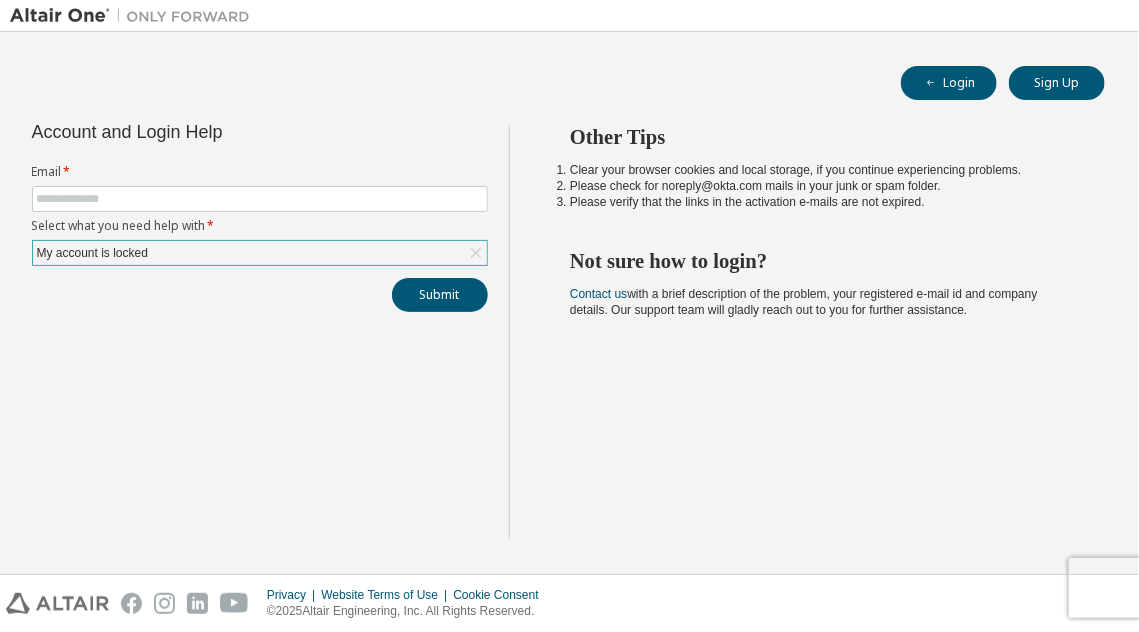 click on "Select what you need help with *" at bounding box center [260, 226] 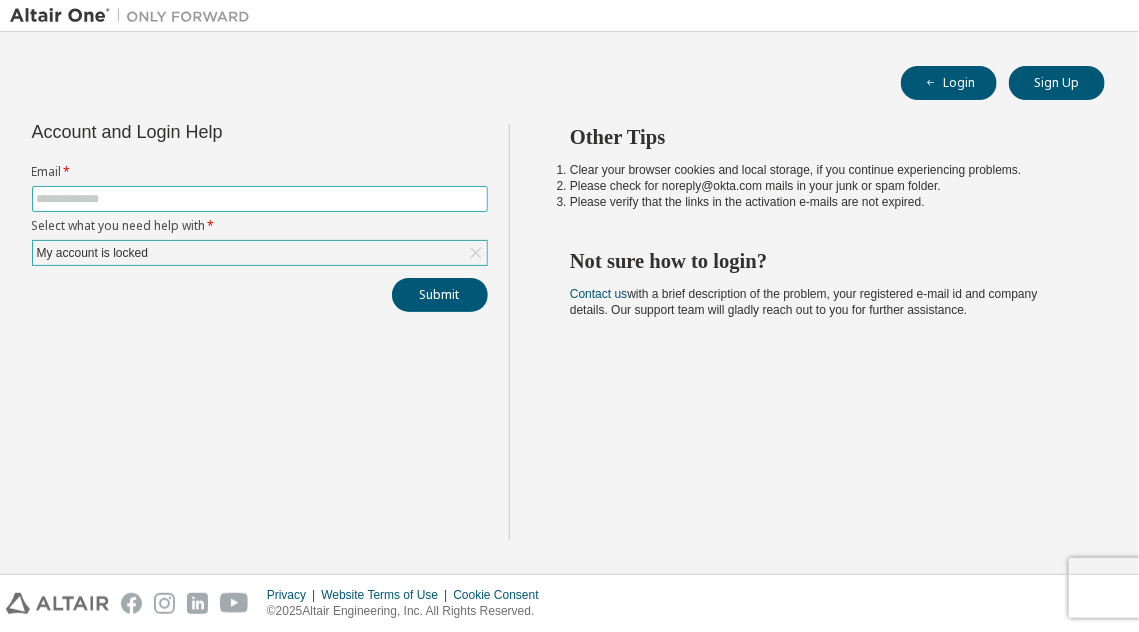 click at bounding box center (260, 199) 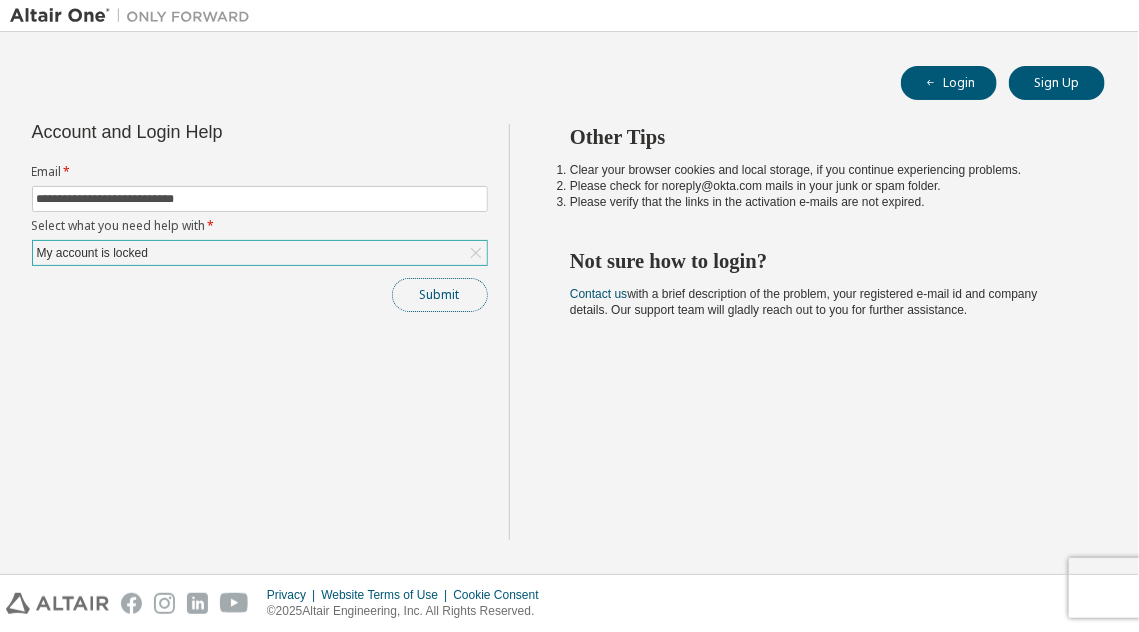 click on "Submit" at bounding box center [440, 295] 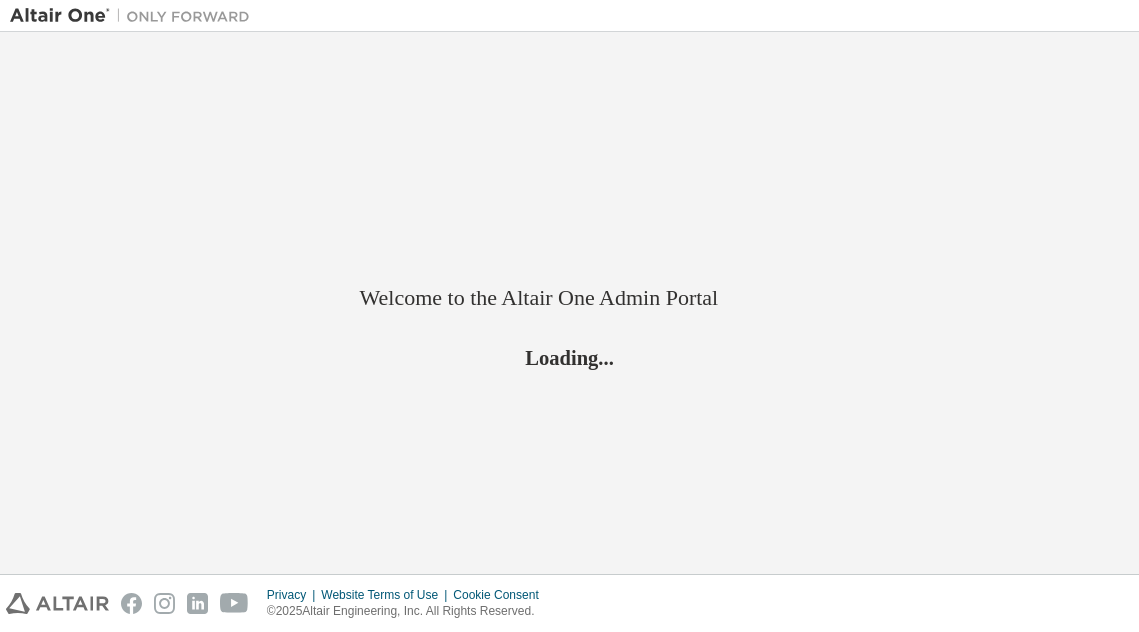 scroll, scrollTop: 0, scrollLeft: 0, axis: both 